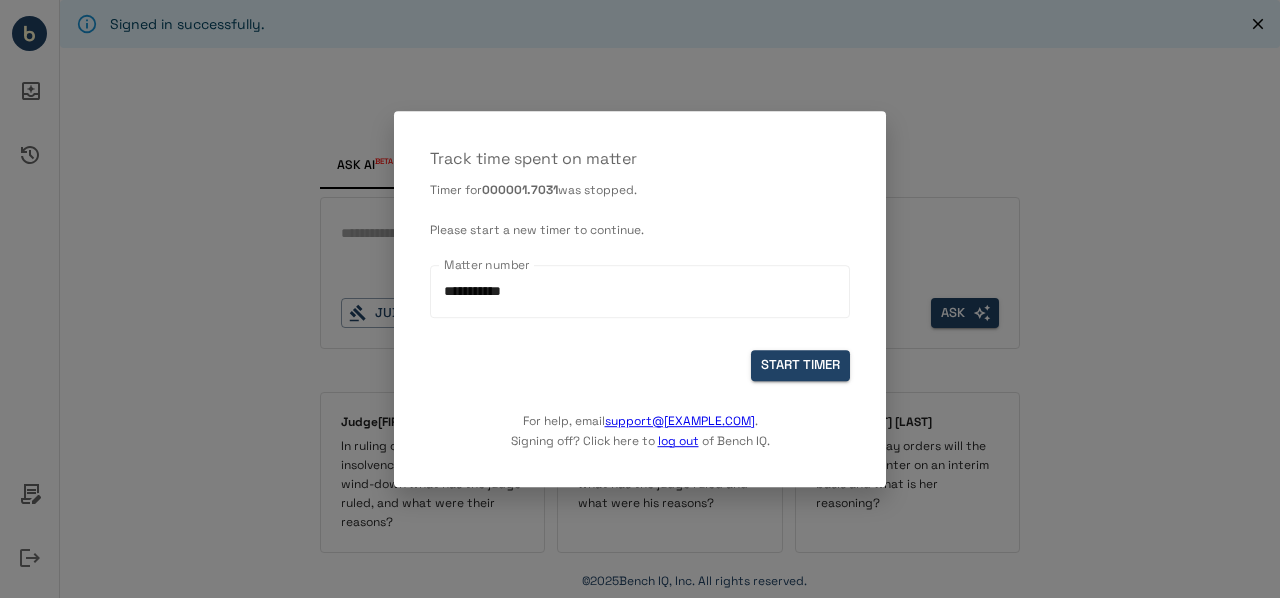 scroll, scrollTop: 0, scrollLeft: 0, axis: both 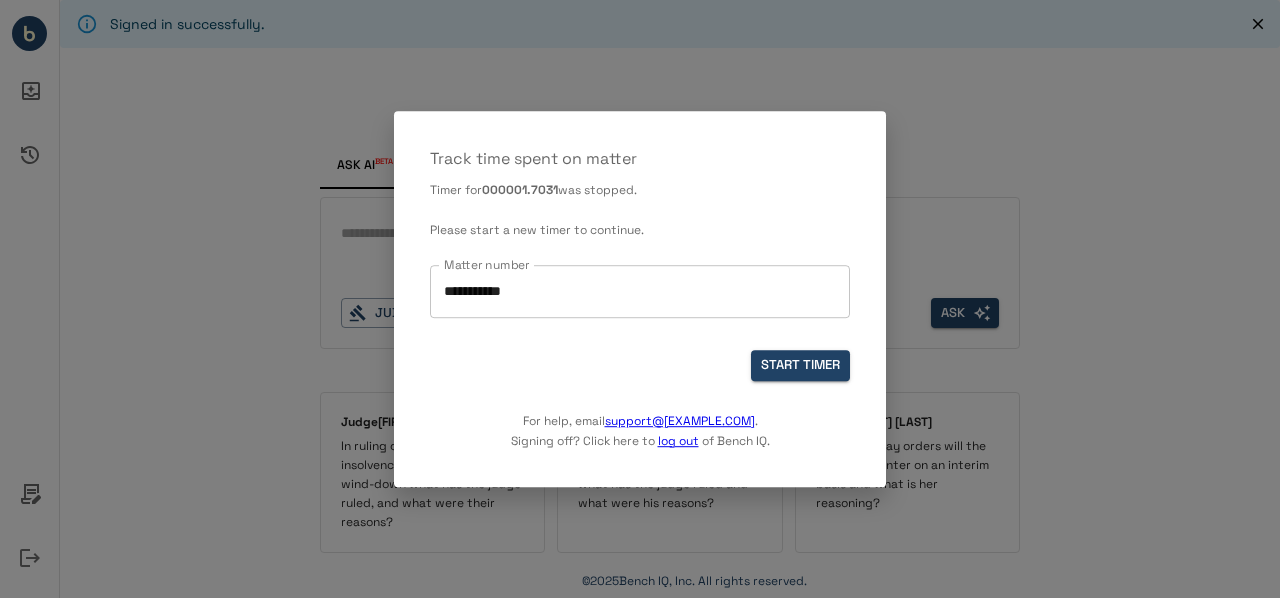 type 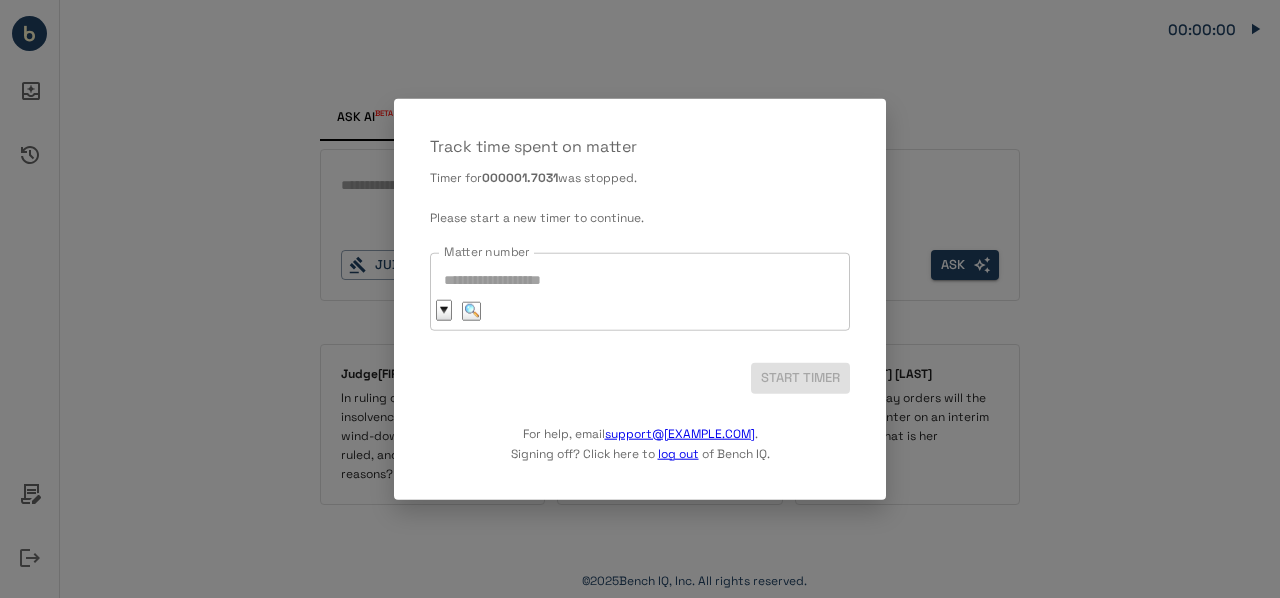 click on "Matter number" at bounding box center [640, 291] 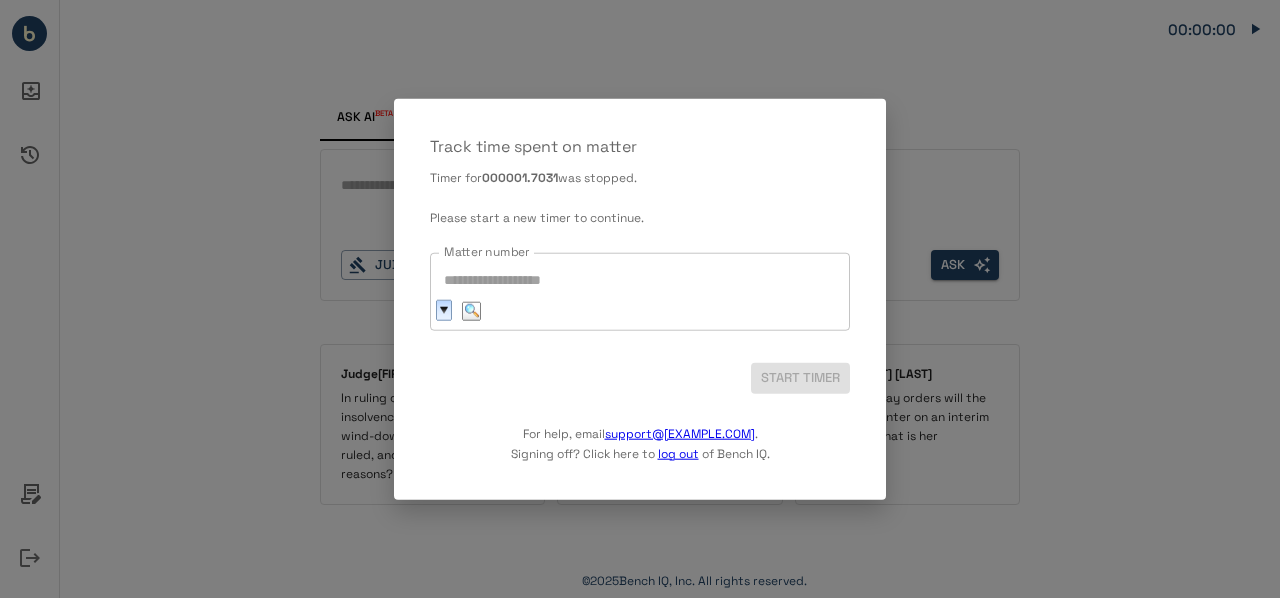 click at bounding box center (444, 310) 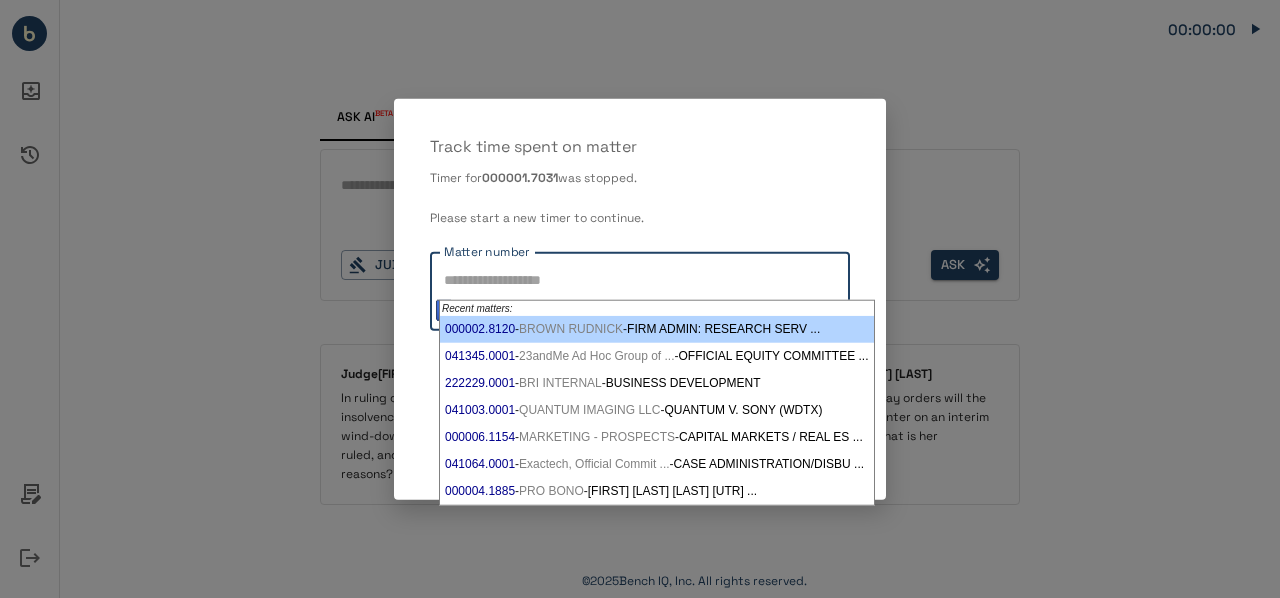 click on "BROWN RUDNICK" at bounding box center [571, 328] 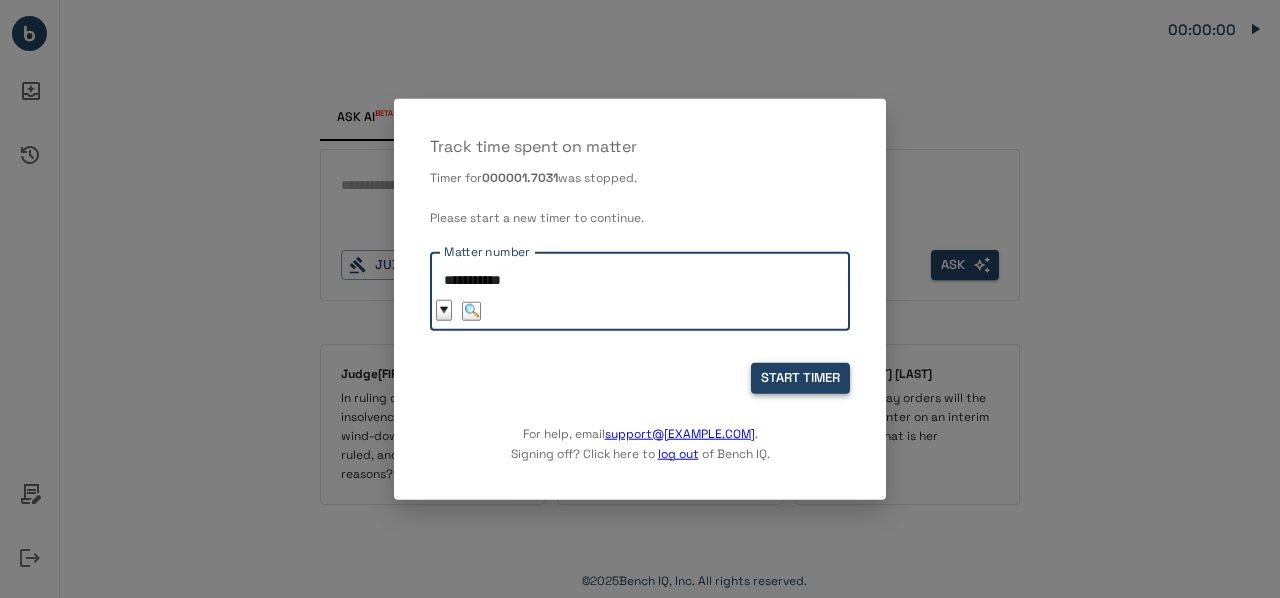 click on "START TIMER" at bounding box center [800, 378] 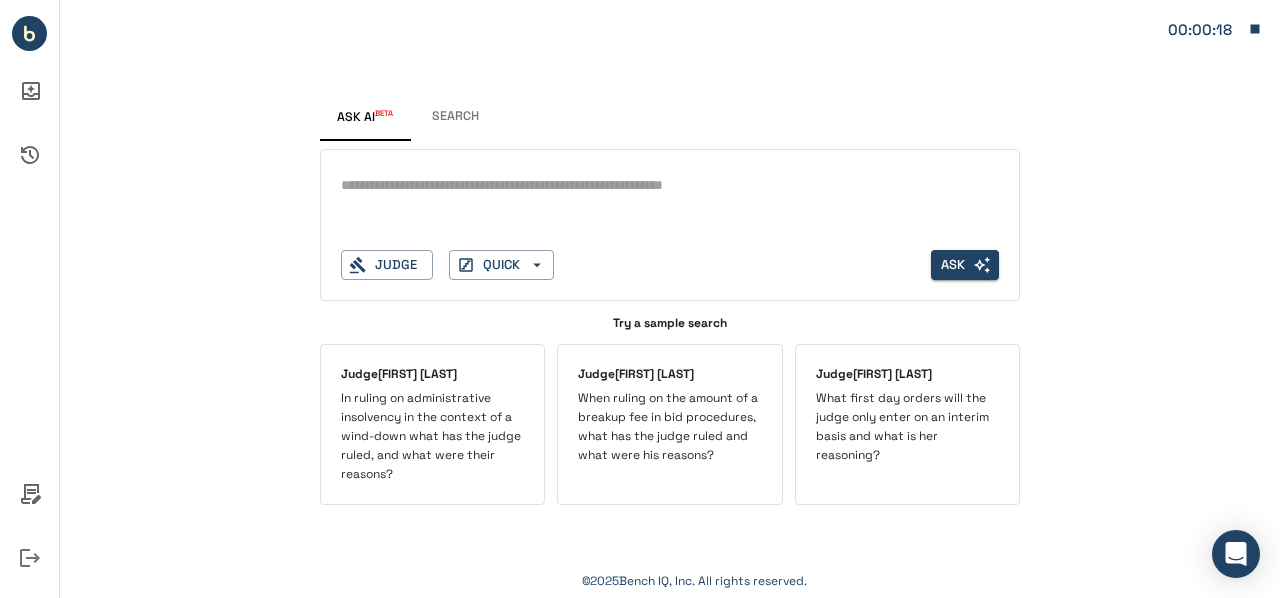 click 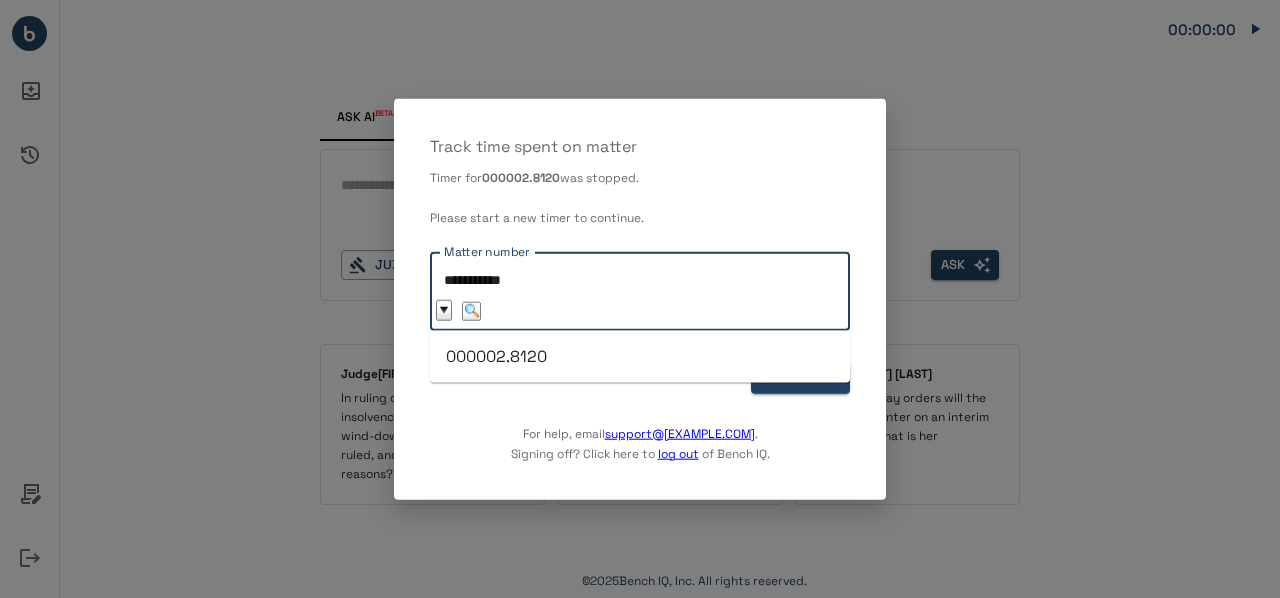 drag, startPoint x: 562, startPoint y: 276, endPoint x: 140, endPoint y: 242, distance: 423.36746 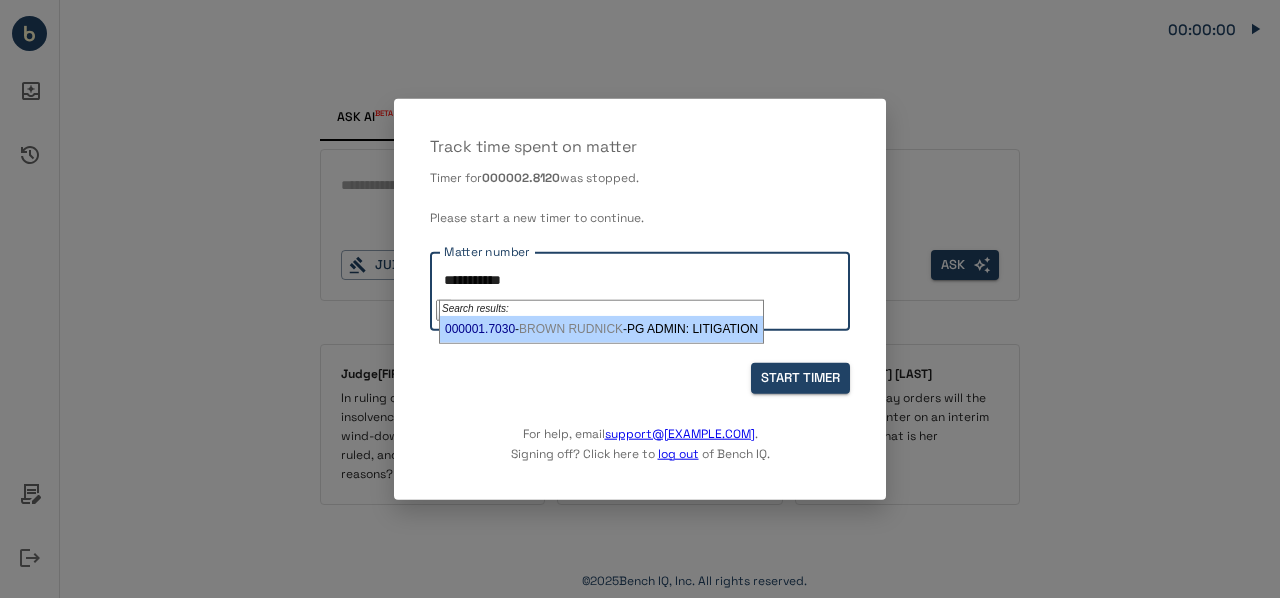 click on "000001.7030" at bounding box center (480, 328) 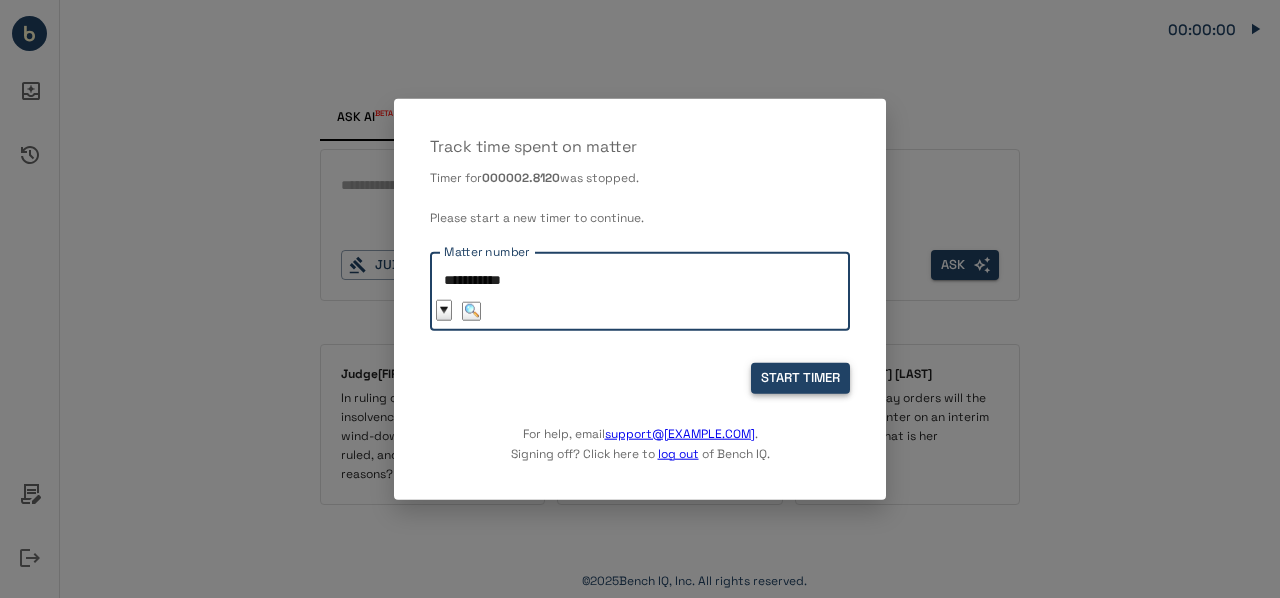 type on "**********" 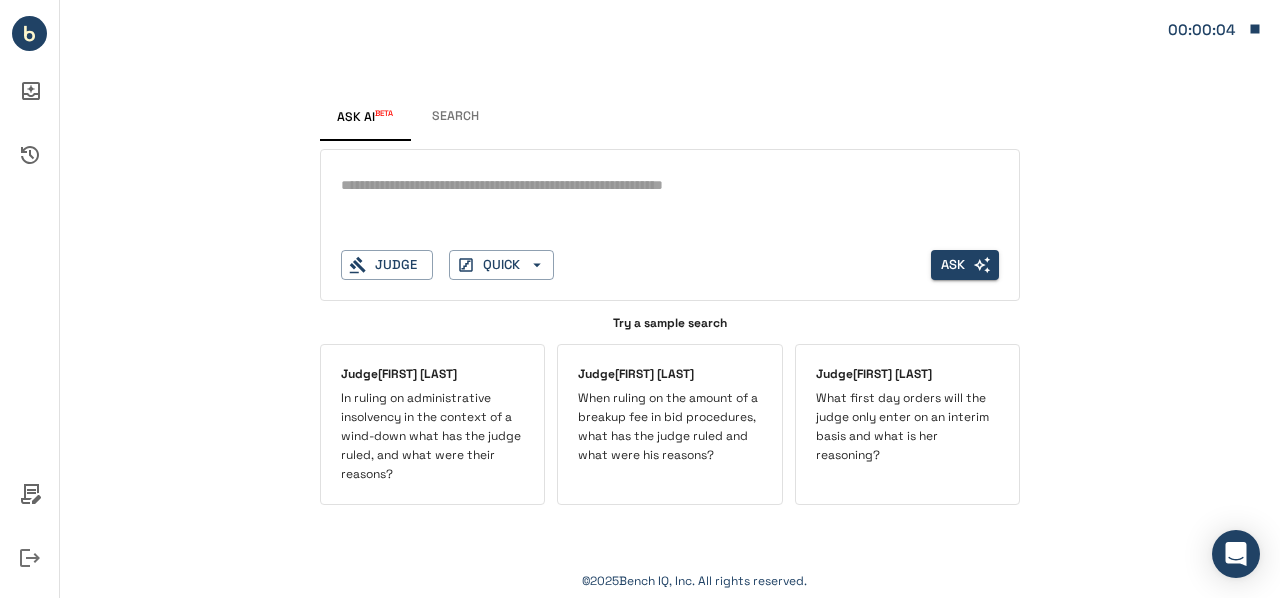 click 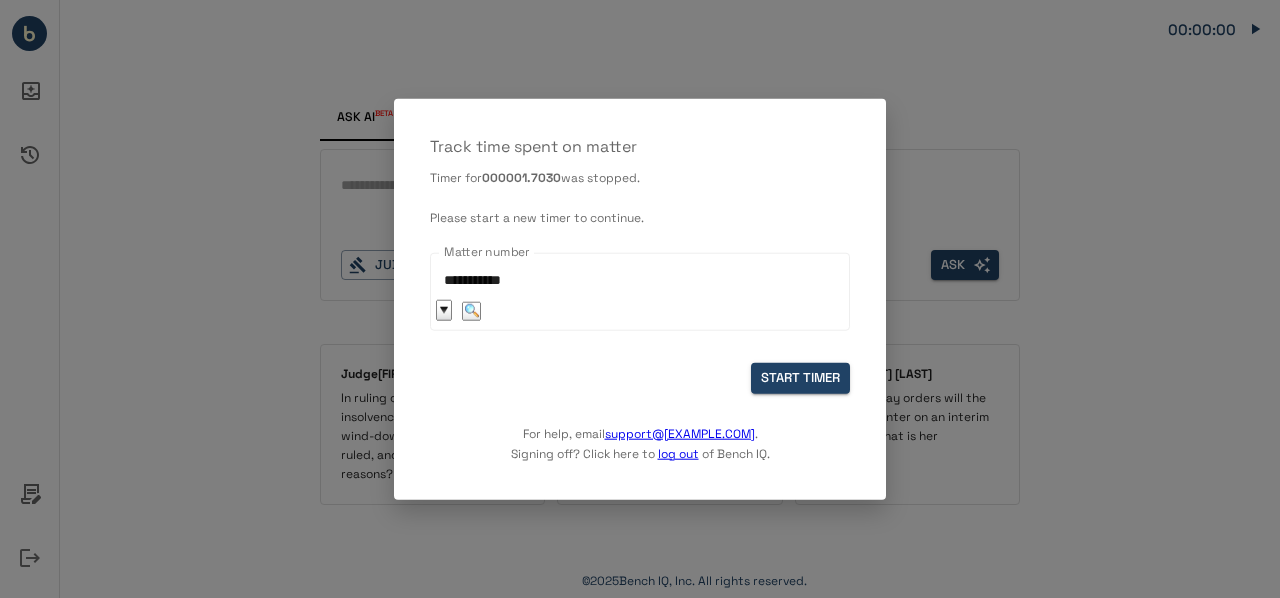 click at bounding box center (640, 299) 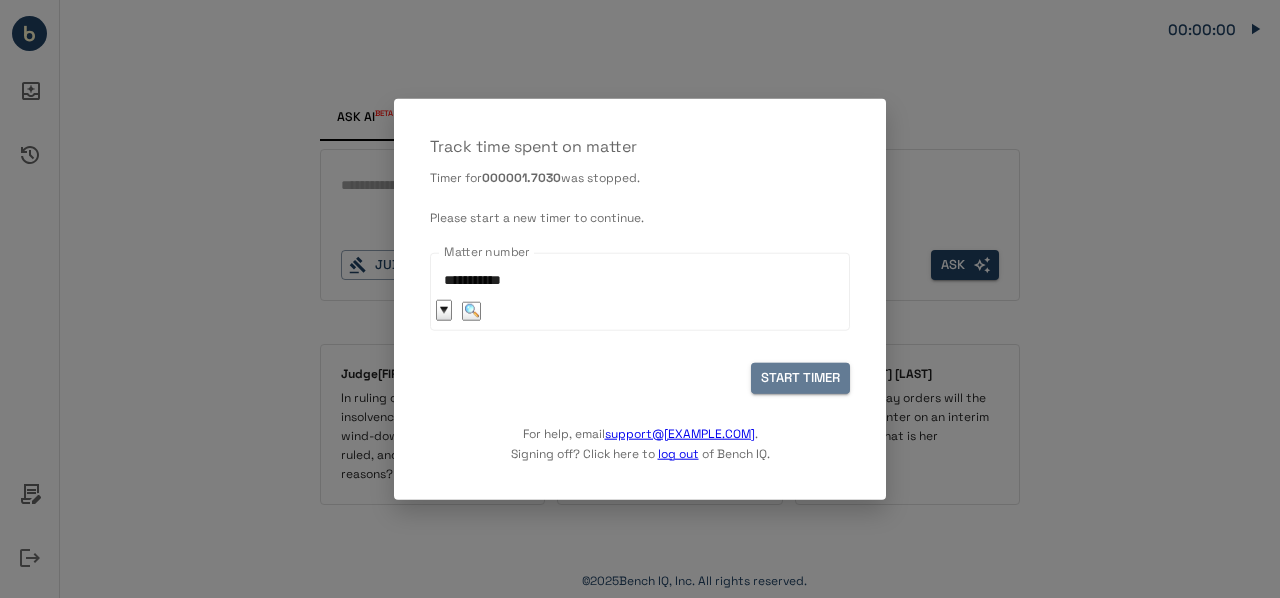 drag, startPoint x: 804, startPoint y: 386, endPoint x: 1266, endPoint y: 8, distance: 596.9321 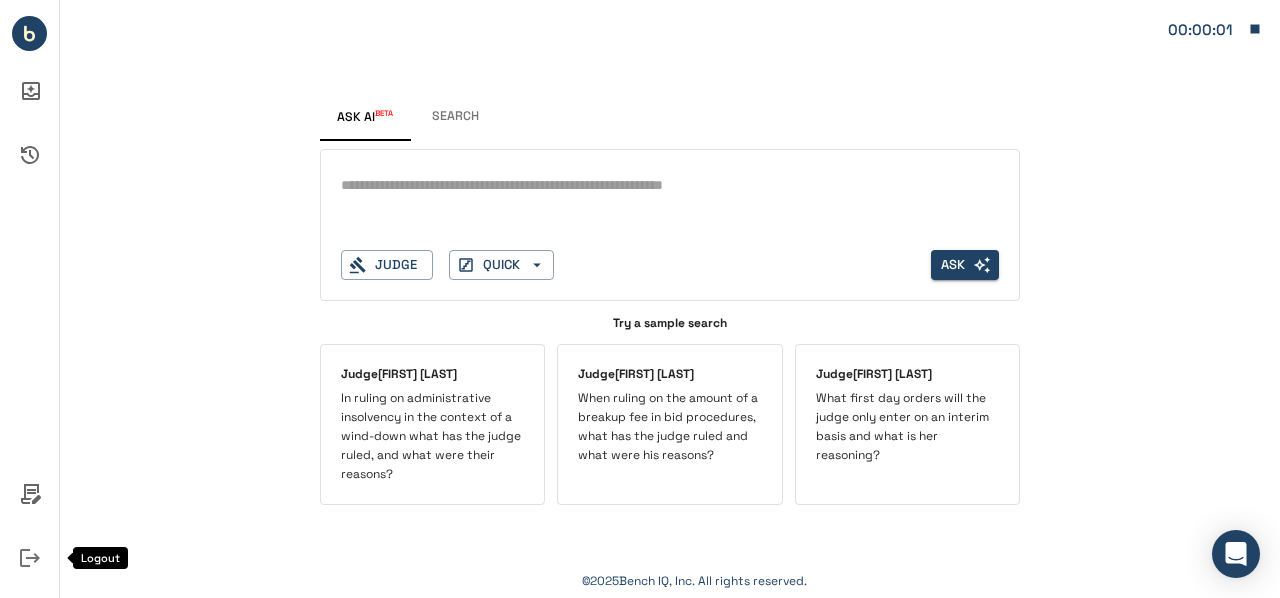 click 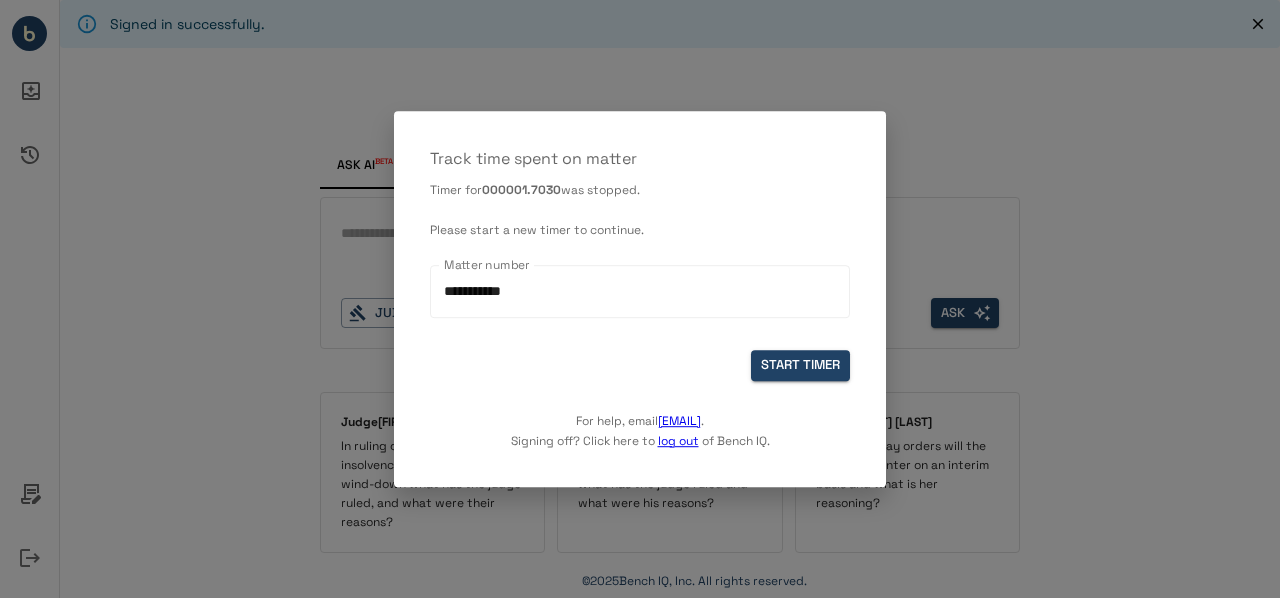 scroll, scrollTop: 0, scrollLeft: 0, axis: both 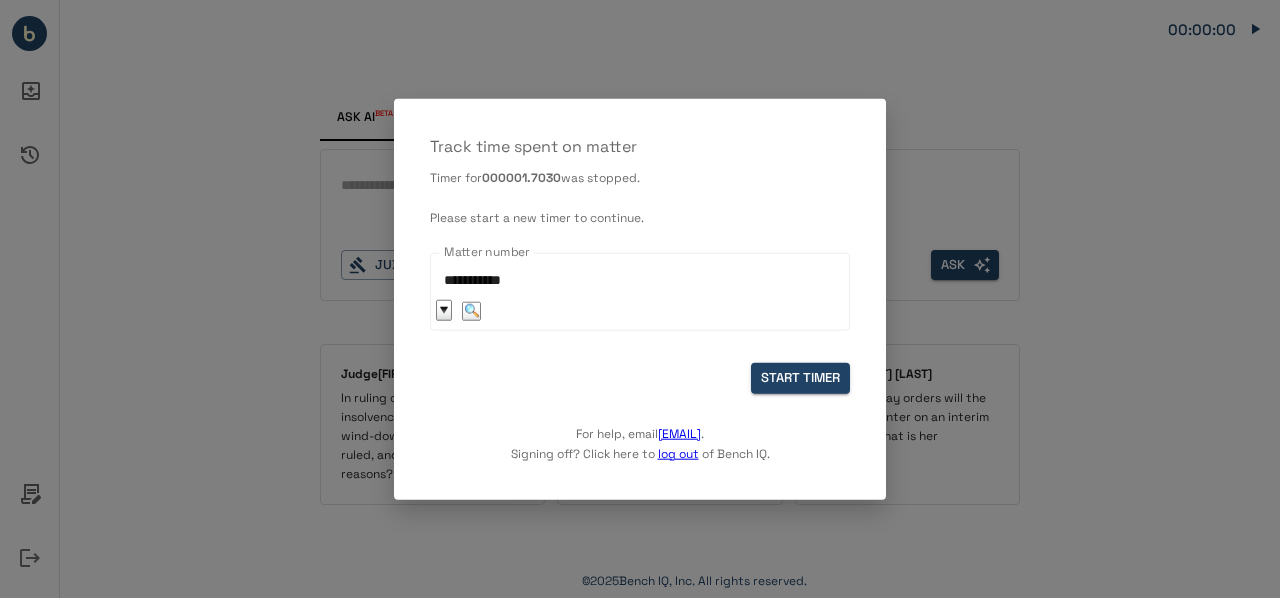 click on "log out" at bounding box center (678, 453) 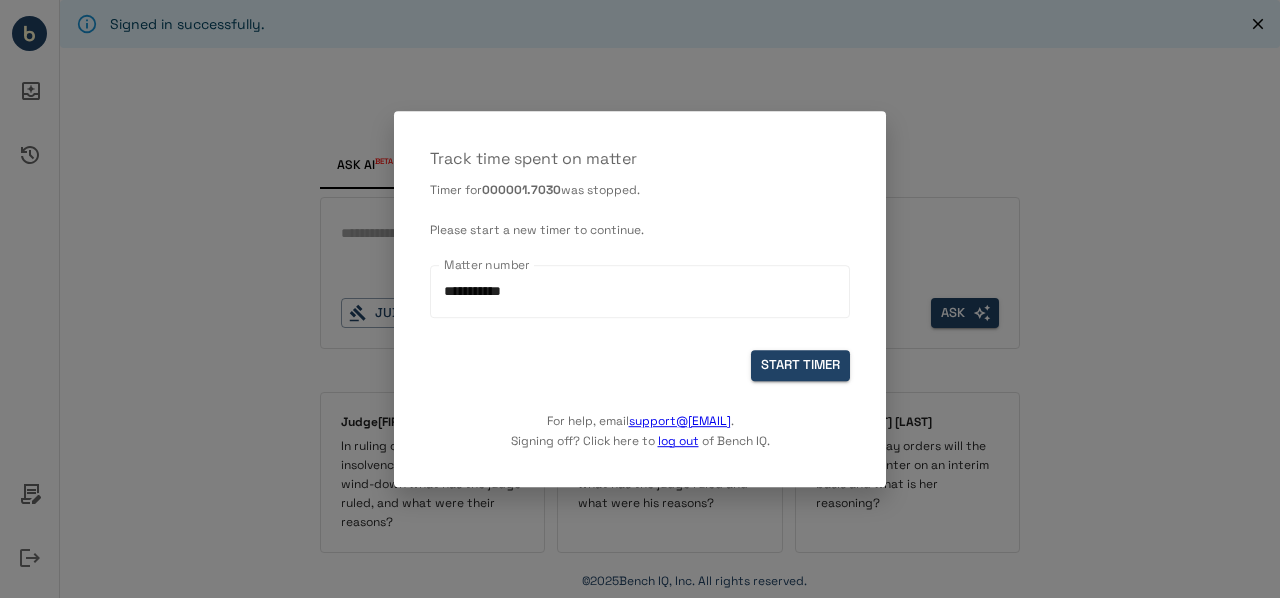 scroll, scrollTop: 0, scrollLeft: 0, axis: both 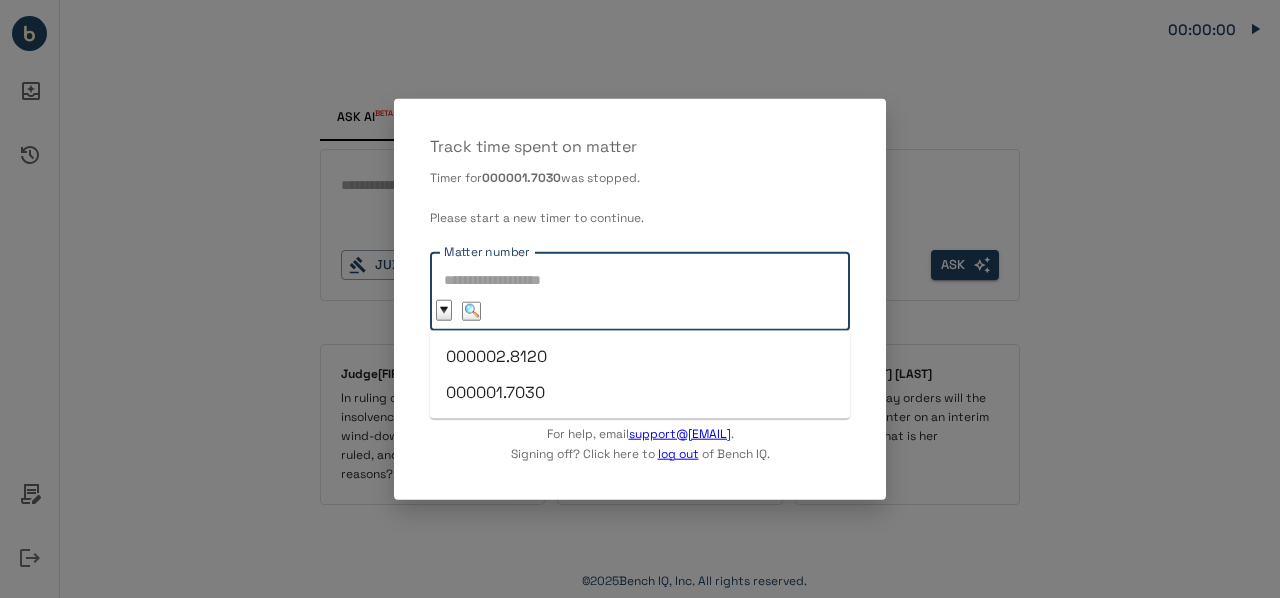 click on "Matter number" at bounding box center (513, 279) 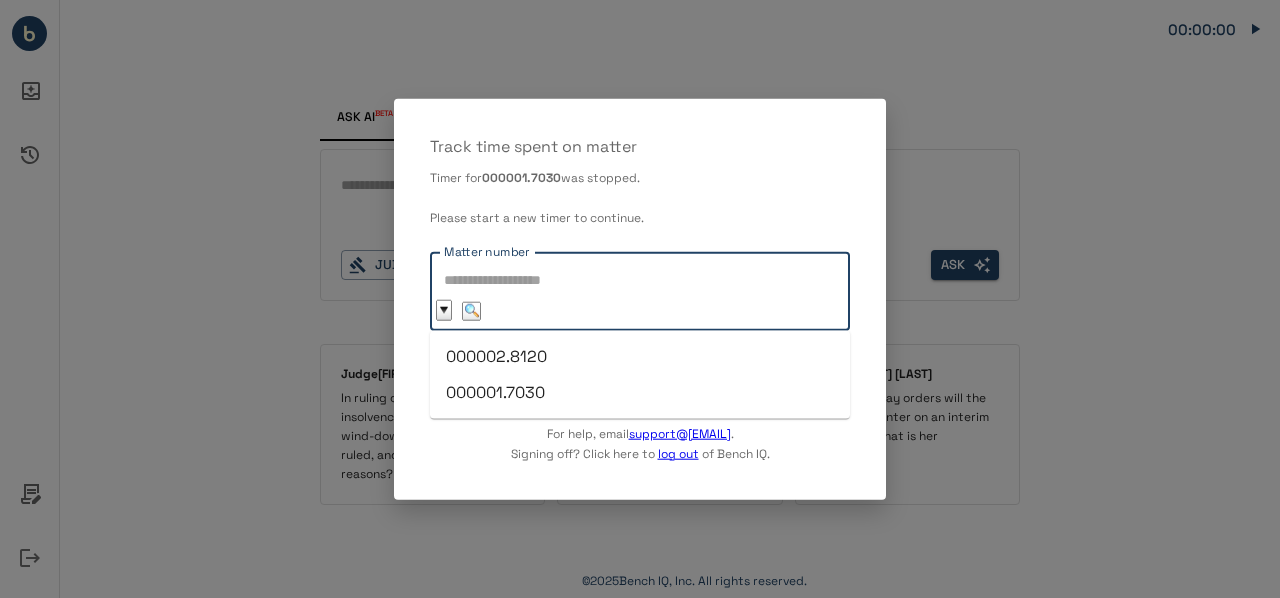 click on "000002.8120" at bounding box center (640, 357) 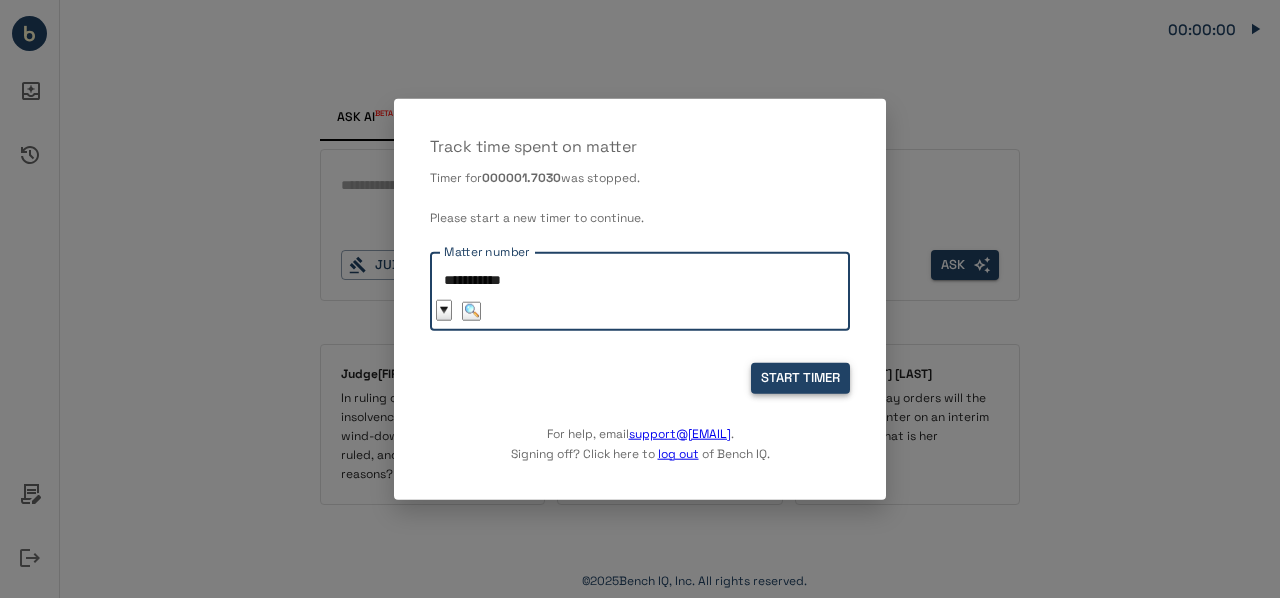 click on "START TIMER" at bounding box center (800, 378) 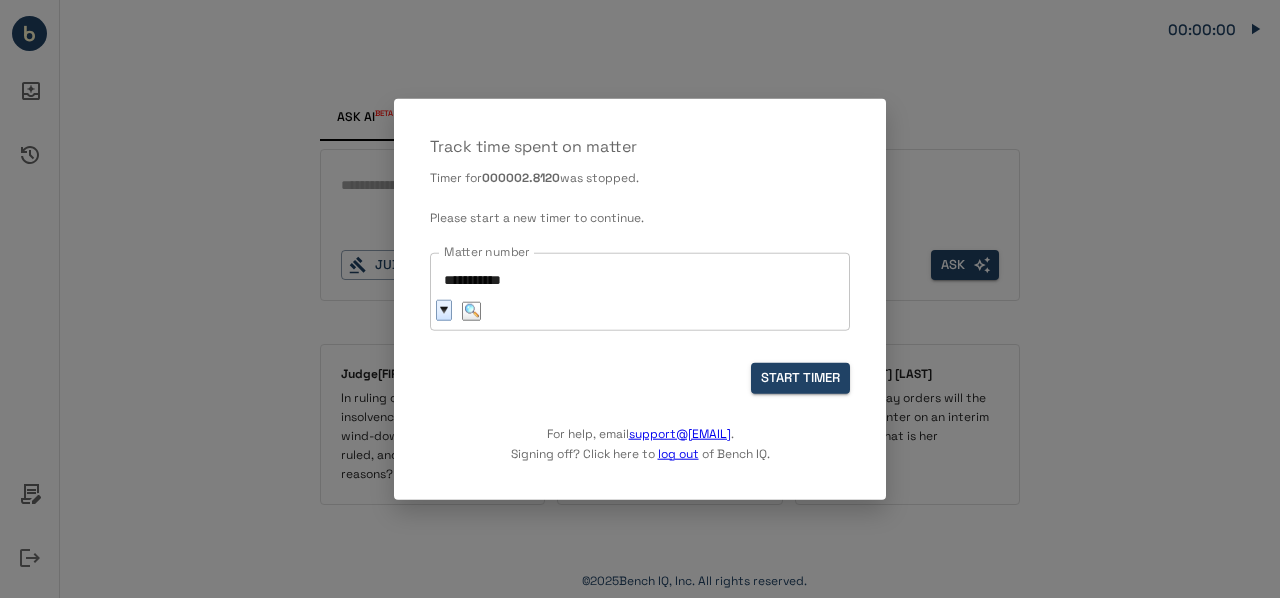 click at bounding box center [444, 310] 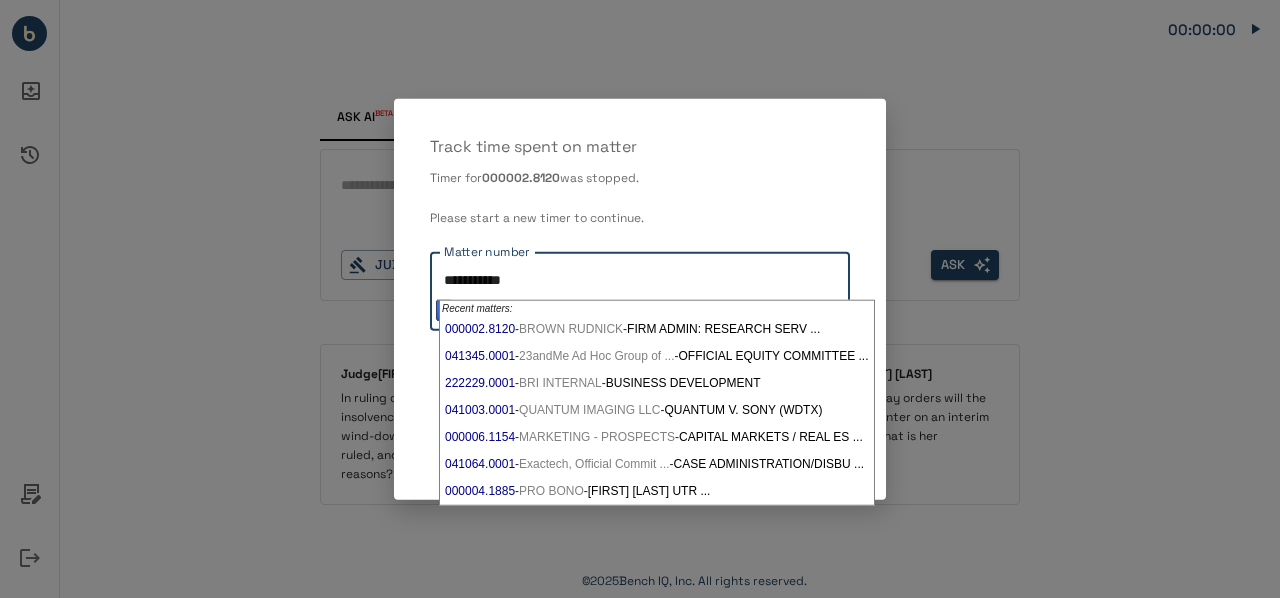 click on "**********" at bounding box center [640, 291] 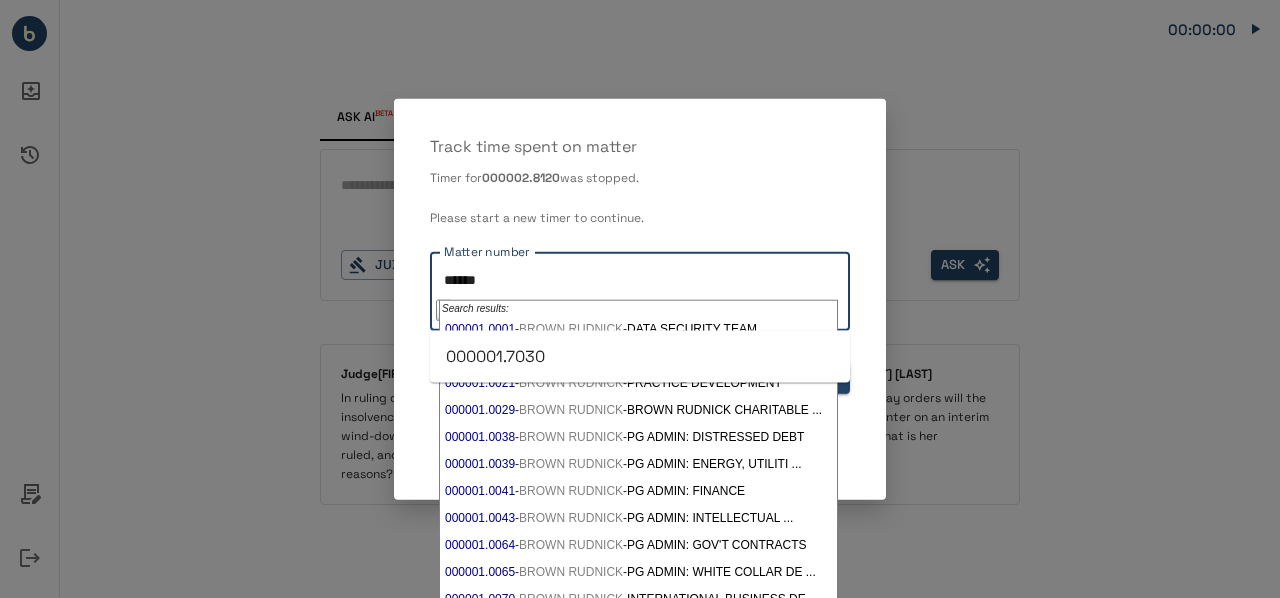 click on "000001.7030" at bounding box center (640, 357) 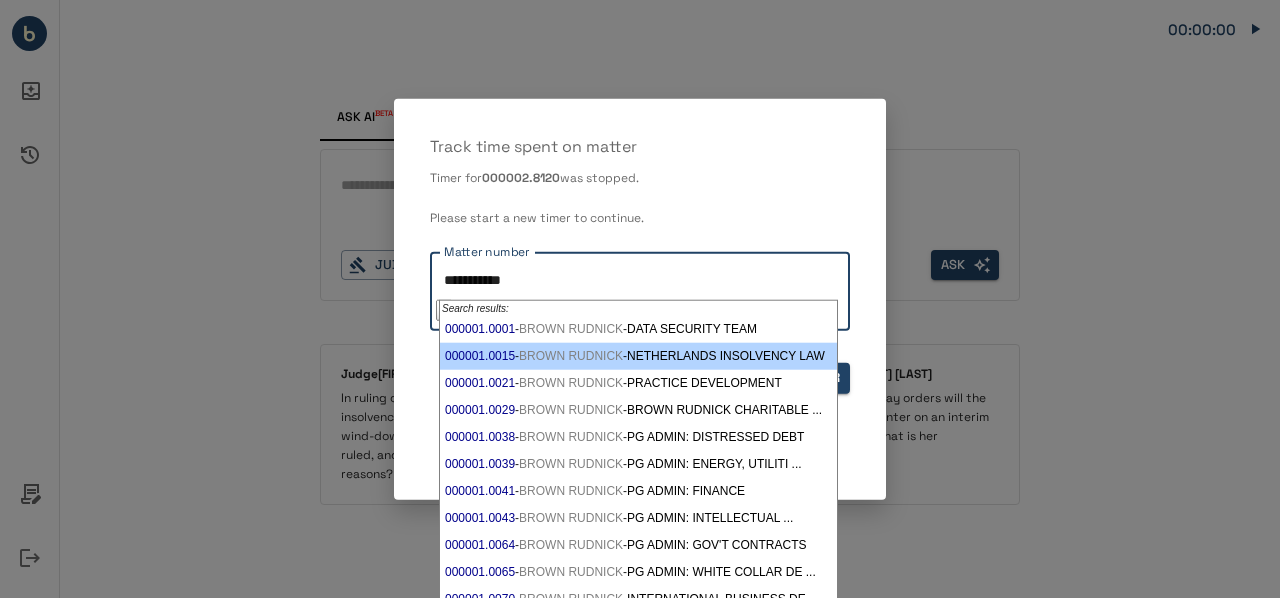 click on "000001.0015" at bounding box center [480, 355] 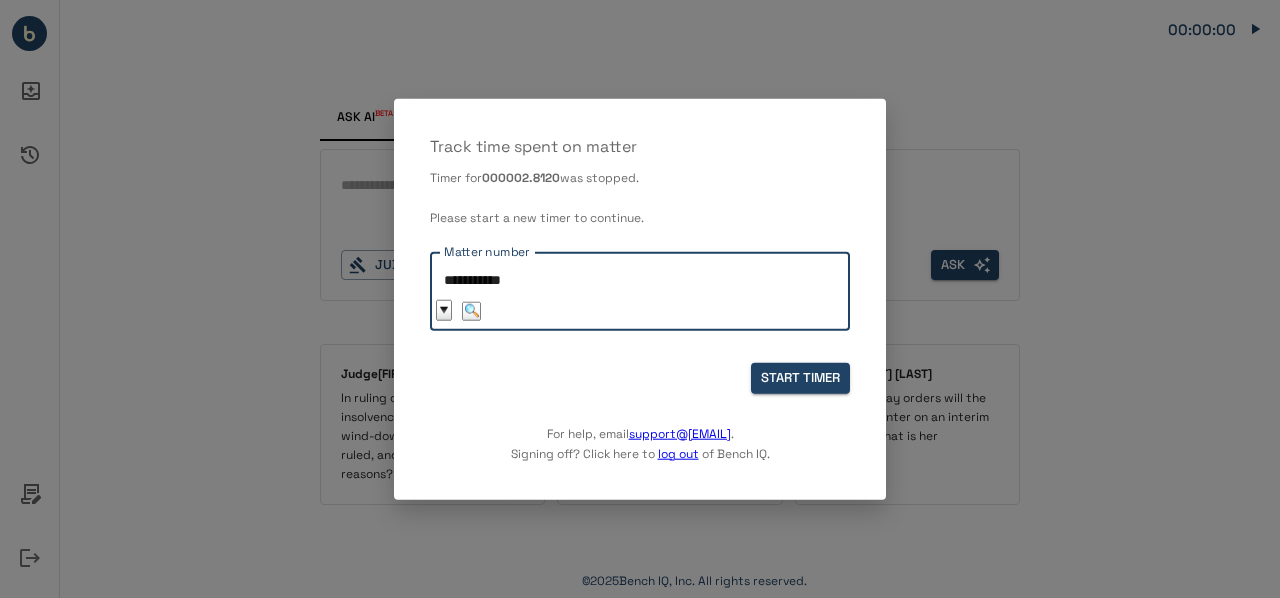 drag, startPoint x: 528, startPoint y: 273, endPoint x: 494, endPoint y: 275, distance: 34.058773 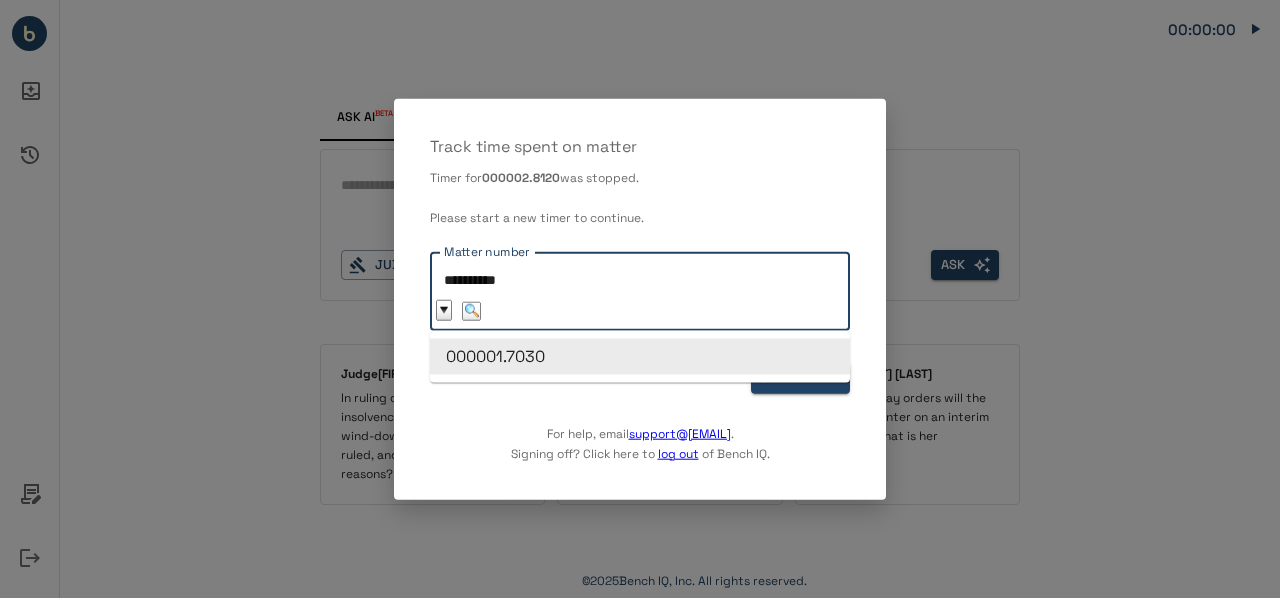 type on "**********" 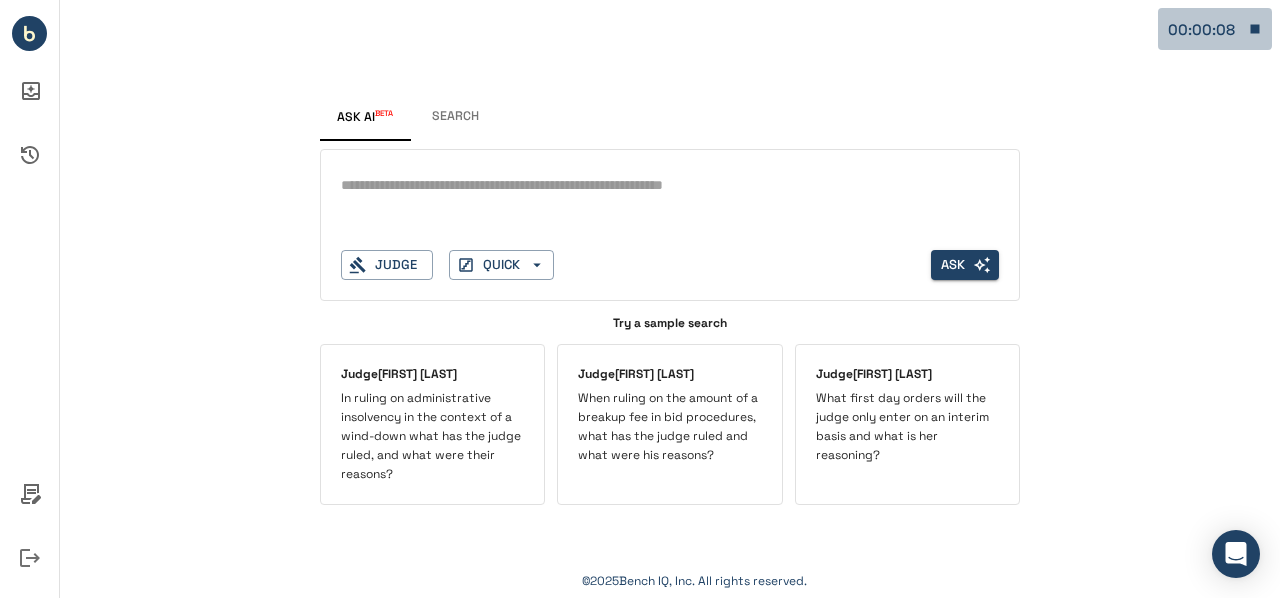 click 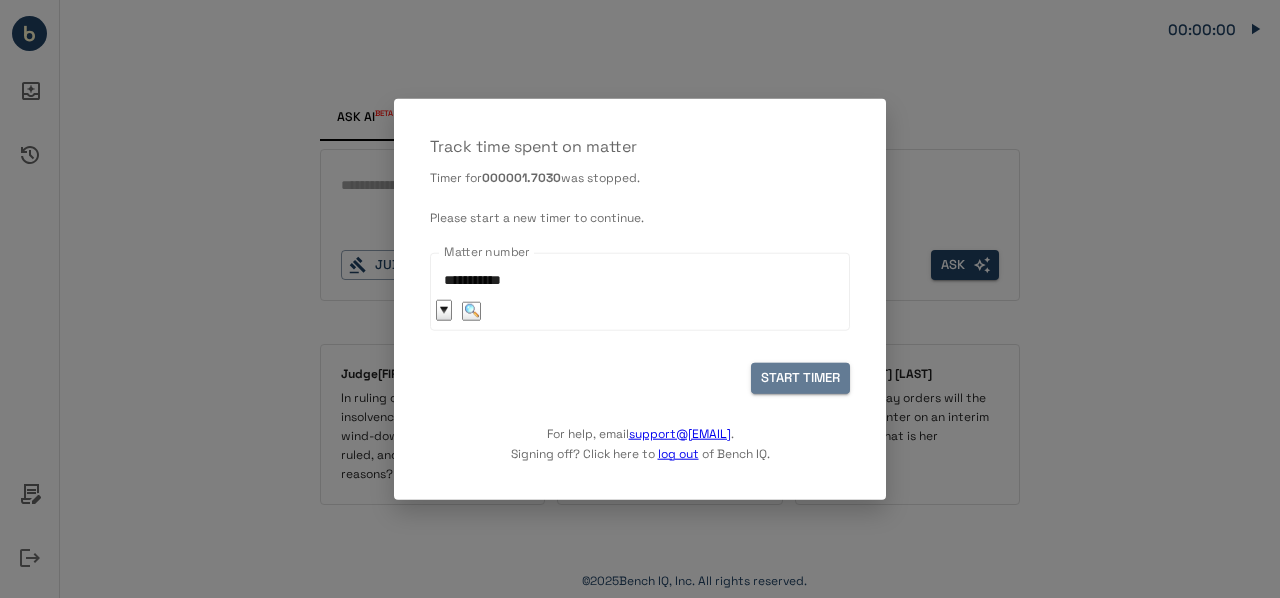 drag, startPoint x: 813, startPoint y: 382, endPoint x: 501, endPoint y: 423, distance: 314.68237 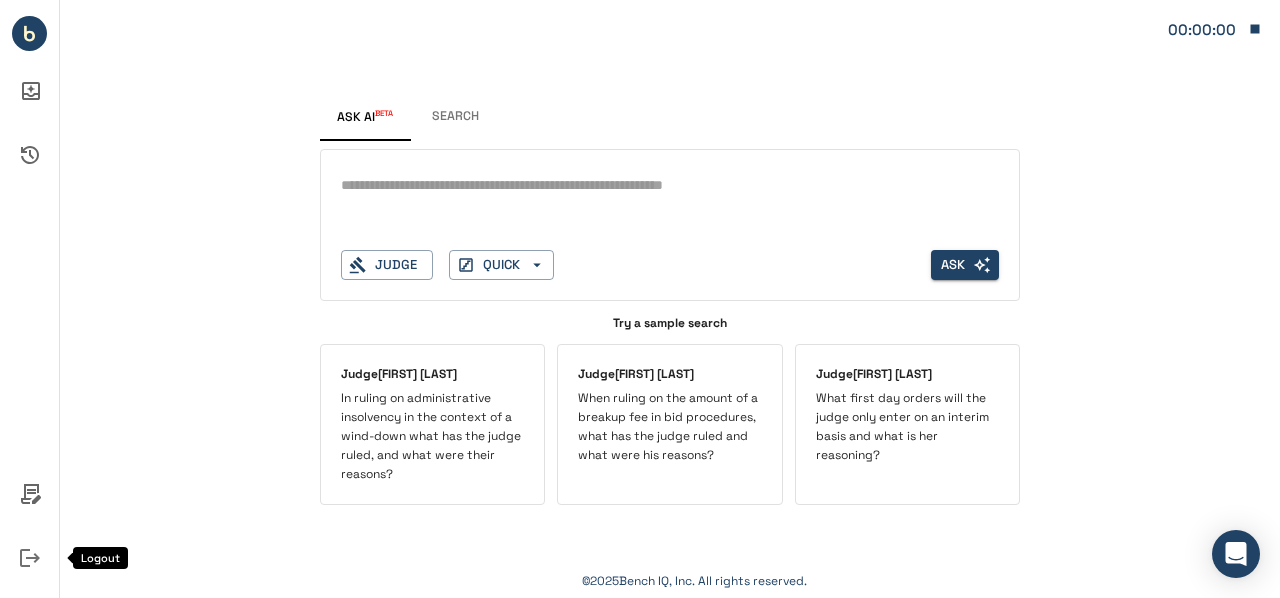 click 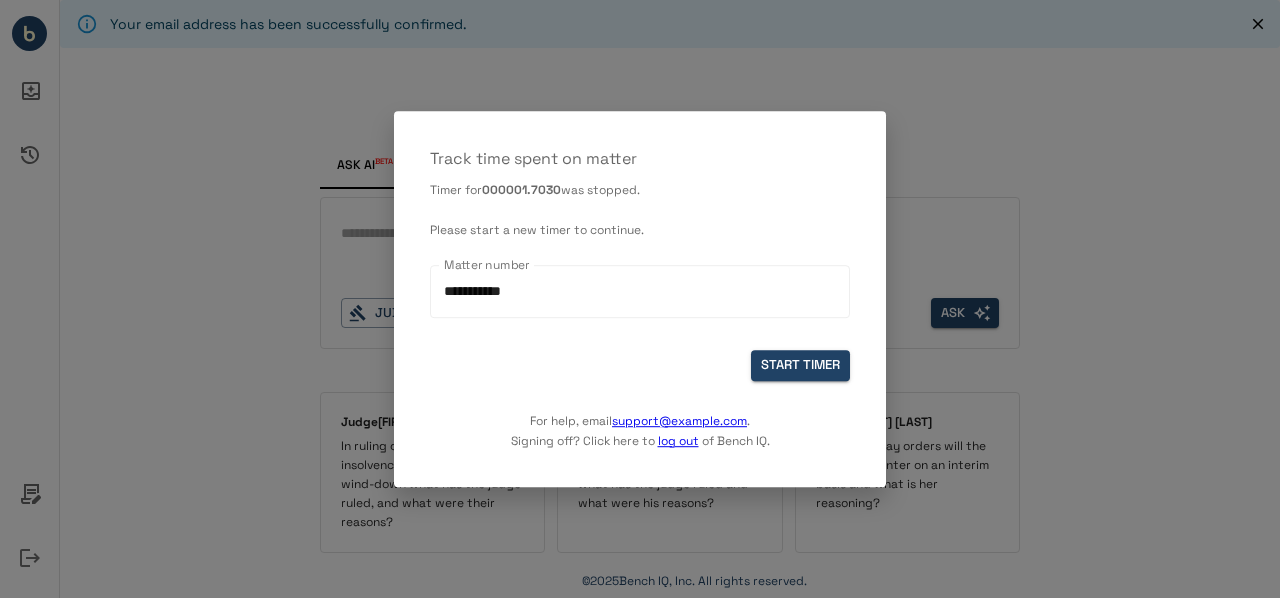 scroll, scrollTop: 0, scrollLeft: 0, axis: both 